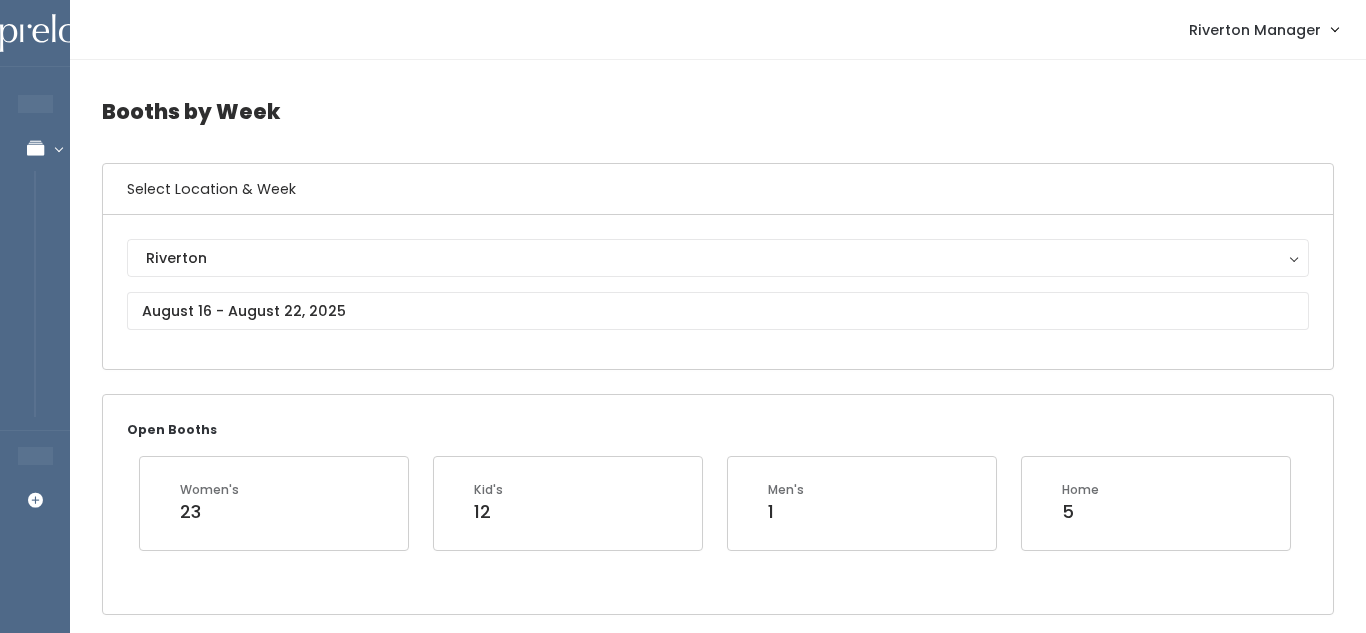 scroll, scrollTop: 2341, scrollLeft: 0, axis: vertical 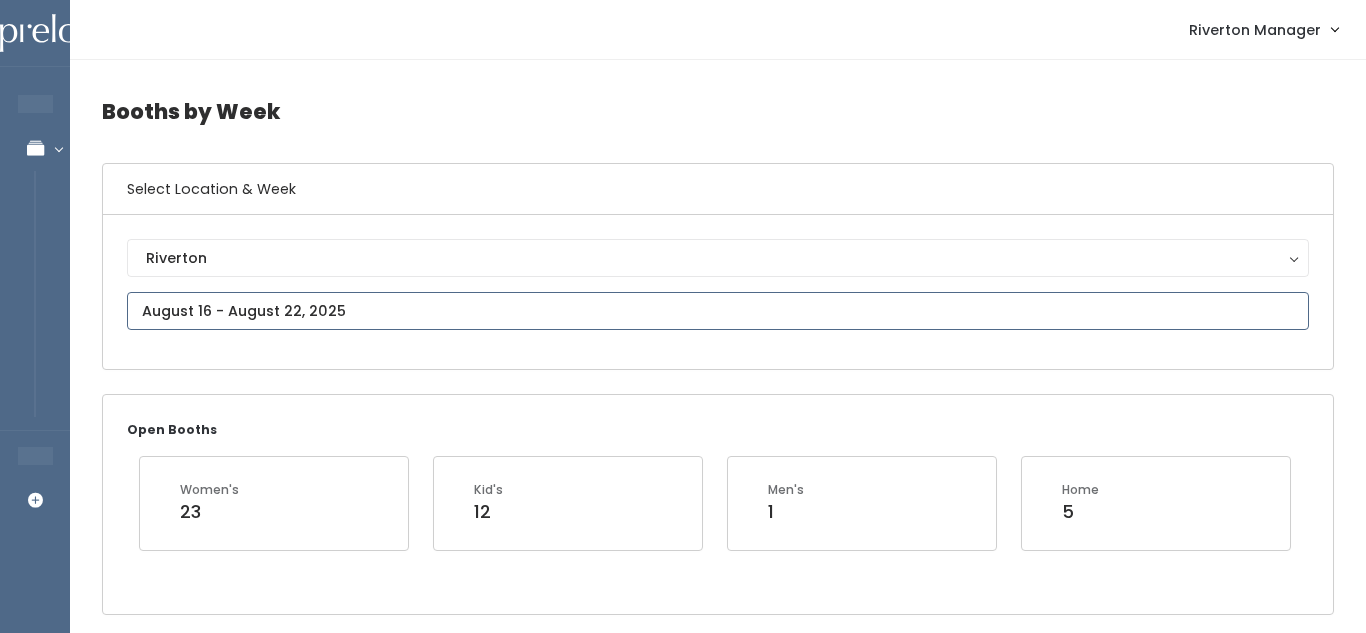 click on "EMPLOYEES
Manage Bookings
Booths by Week
All Bookings
Bookings with Booths
Booth Discounts
Seller Check-in
STORE MANAGER
Add Booking
Riverton Manager
Admin Home" at bounding box center (683, 1926) 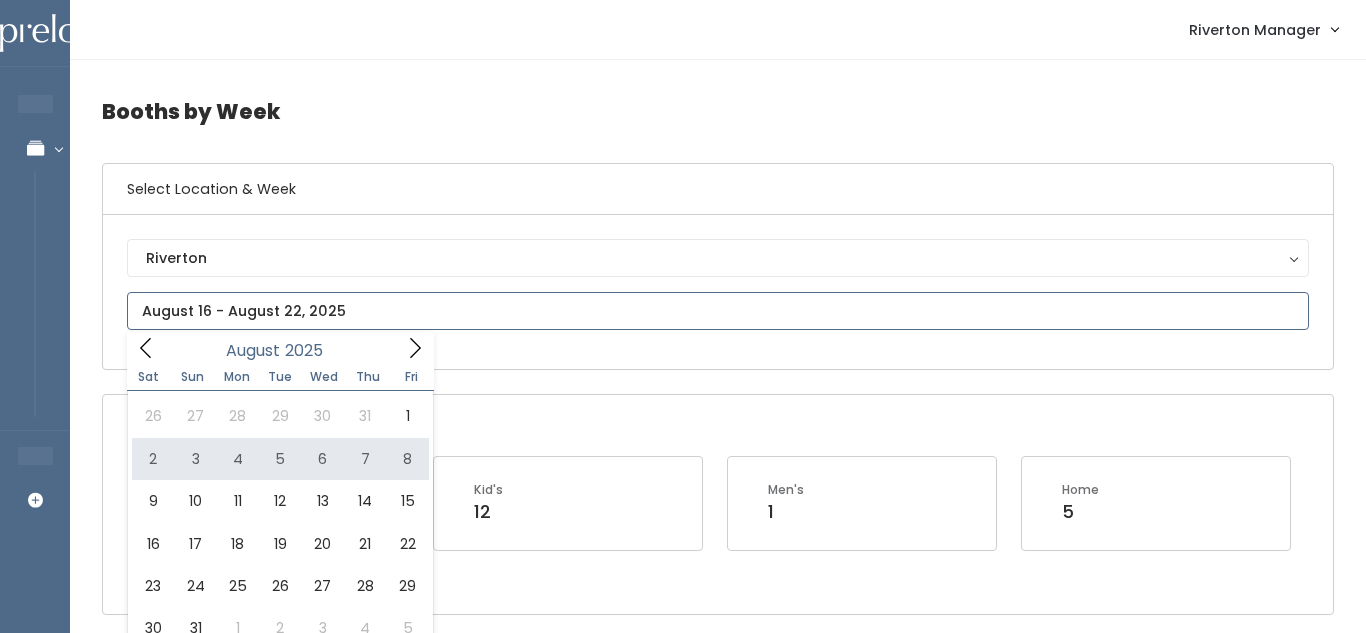 type on "August 2 to August 8" 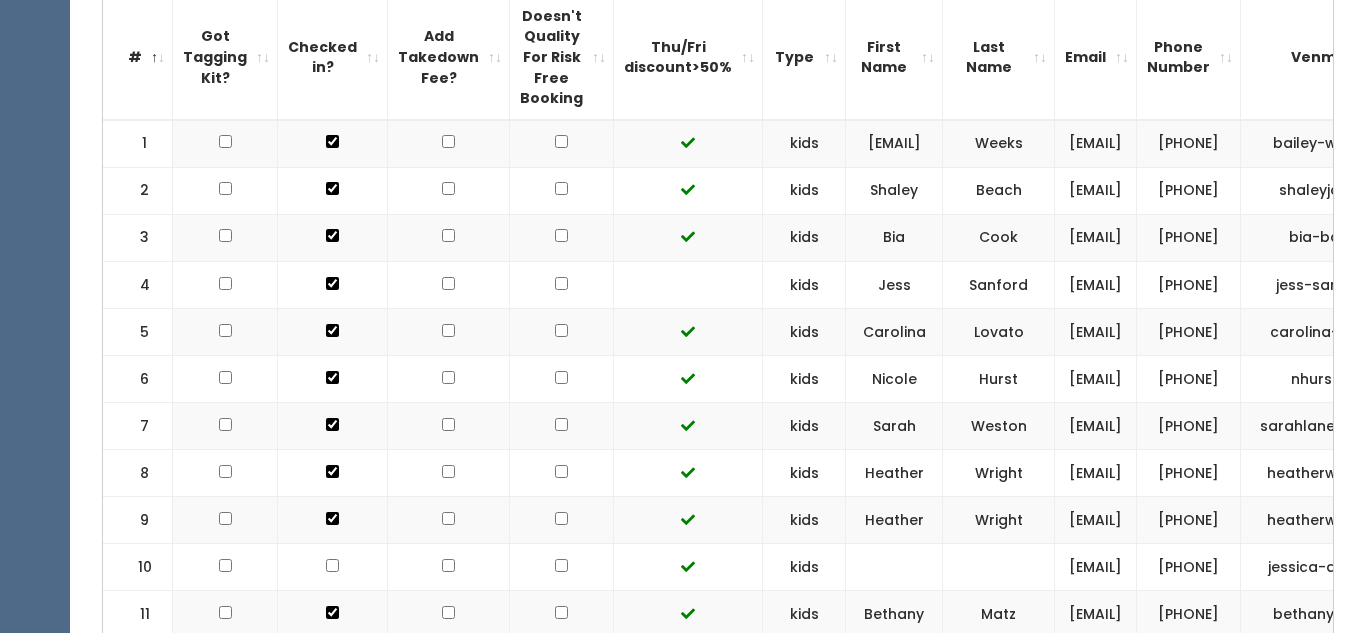 scroll, scrollTop: 556, scrollLeft: 0, axis: vertical 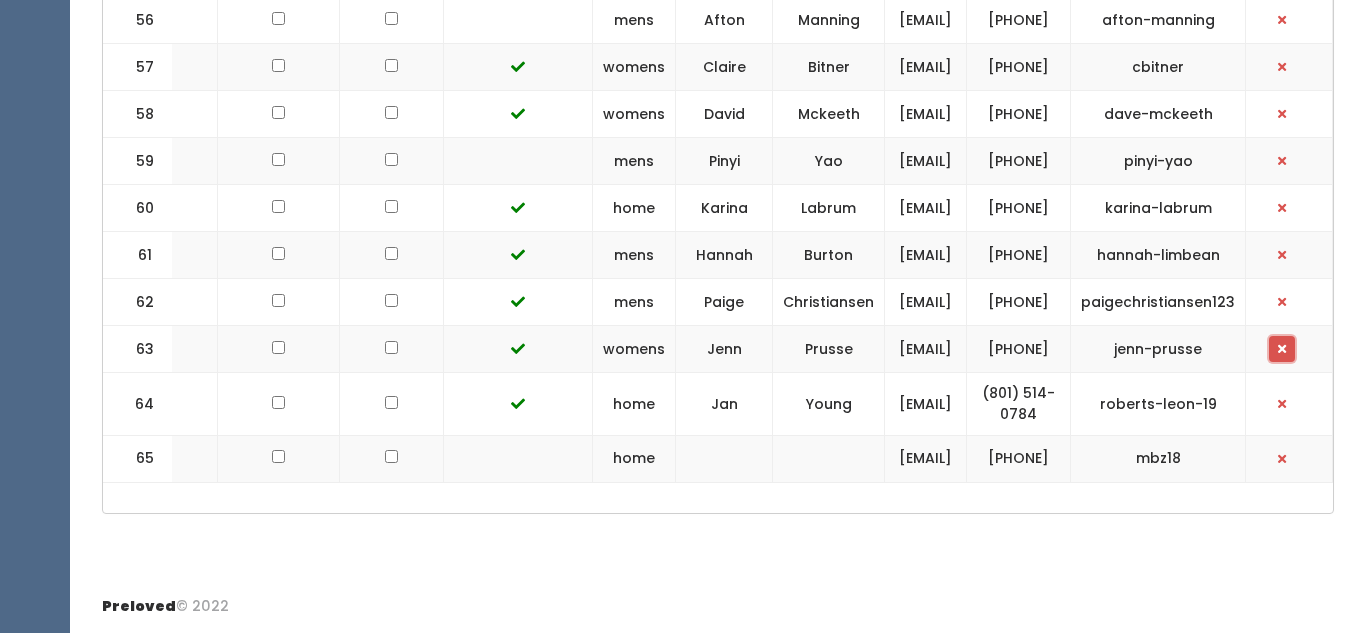 click at bounding box center (1282, 349) 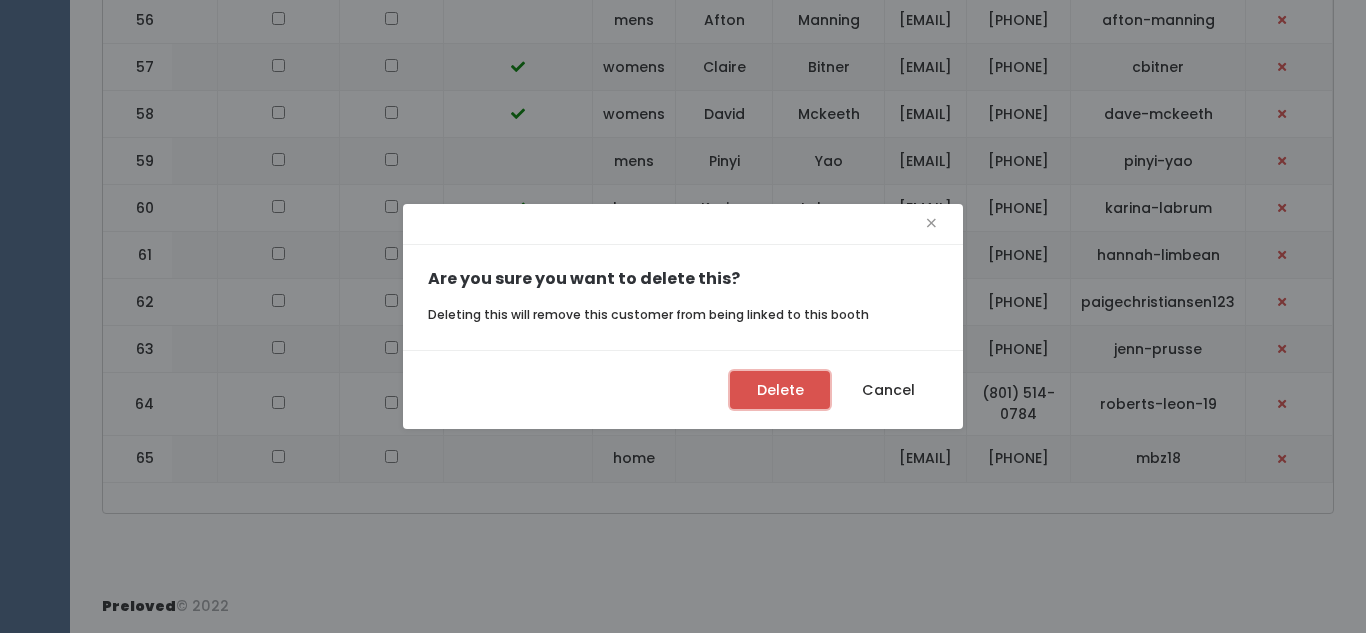 click on "Delete" at bounding box center (780, 390) 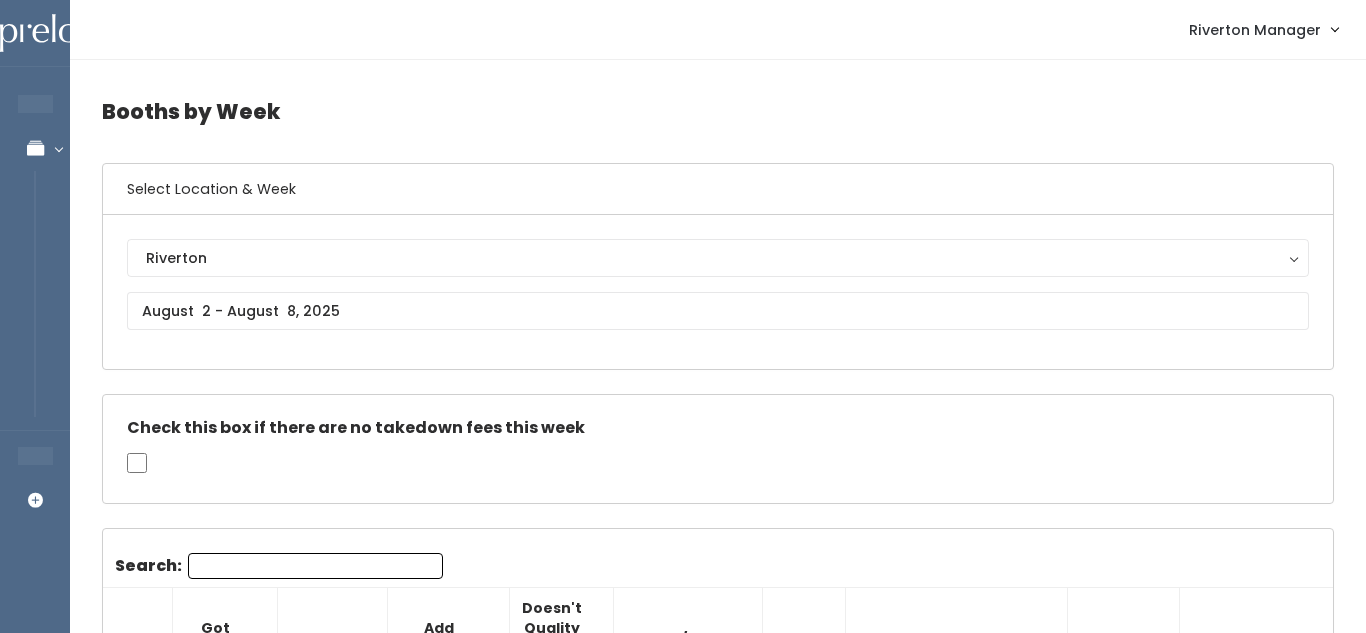 scroll, scrollTop: 2358, scrollLeft: 0, axis: vertical 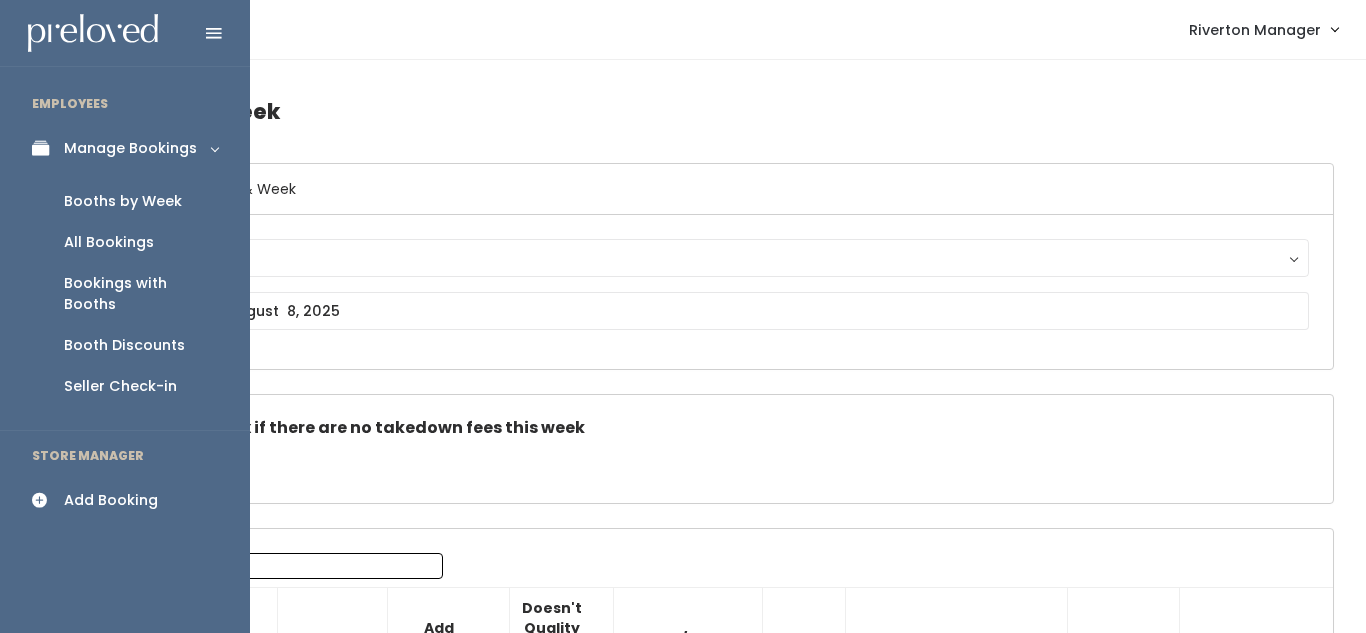 click at bounding box center [46, 500] 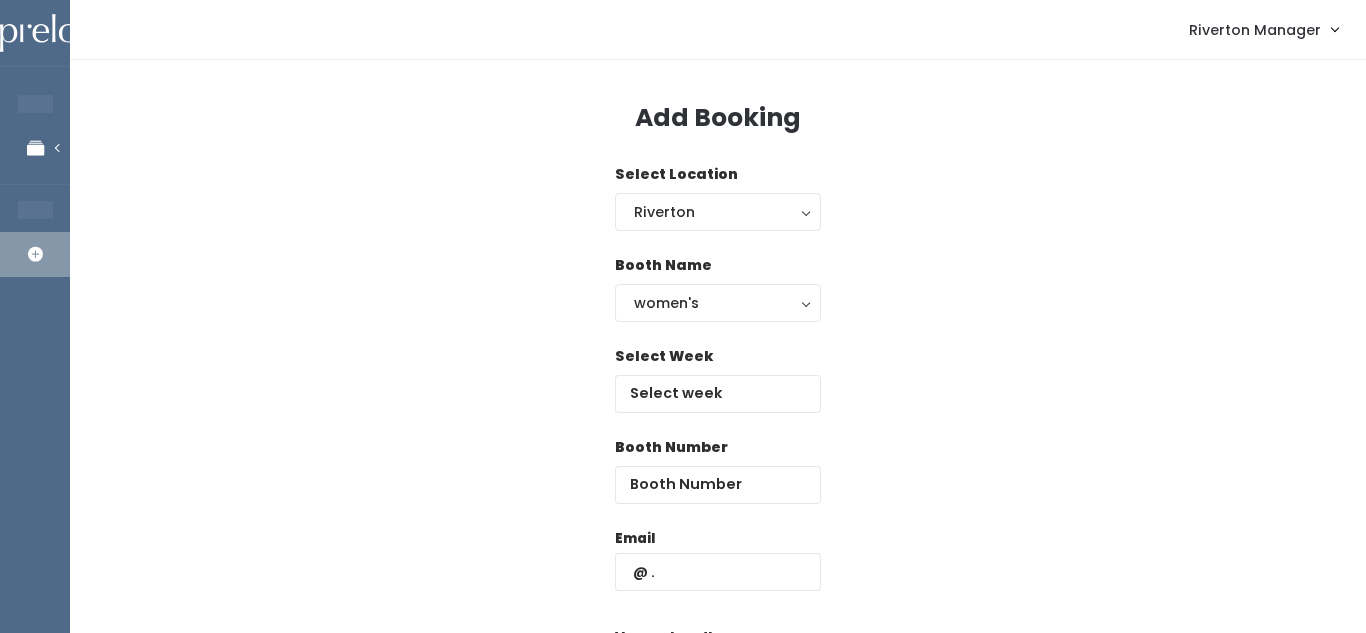 scroll, scrollTop: 0, scrollLeft: 0, axis: both 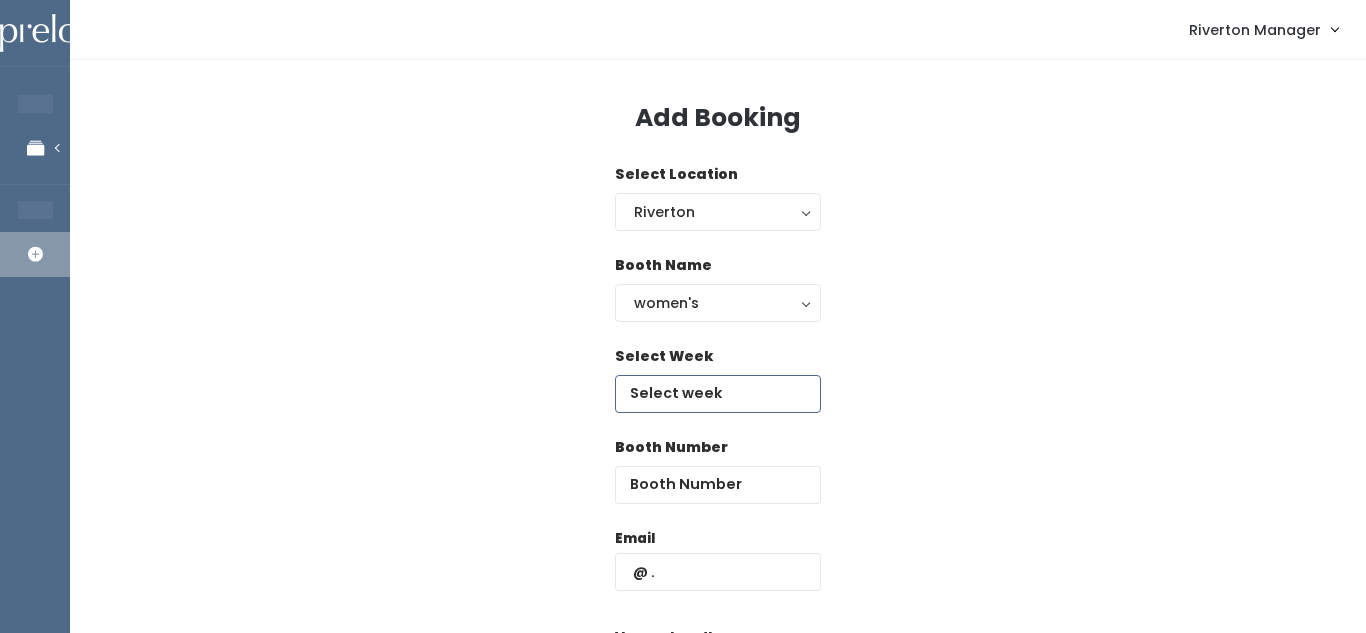 click at bounding box center [718, 394] 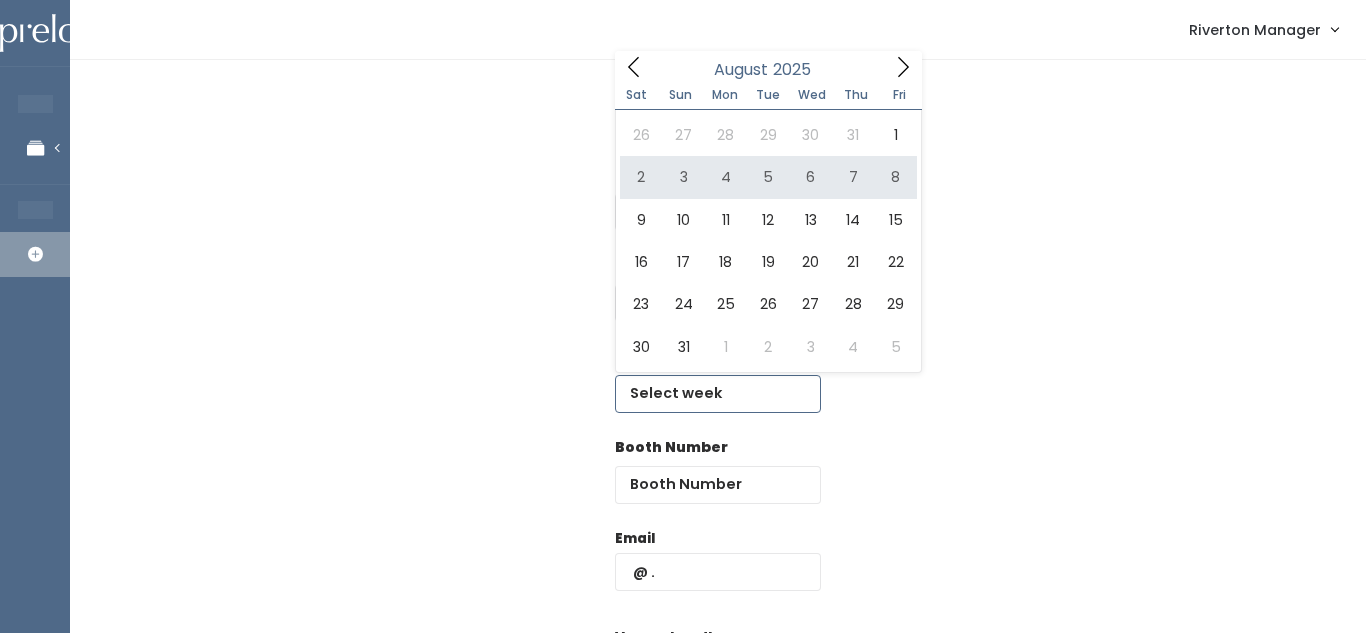 type on "August 2 to August 8" 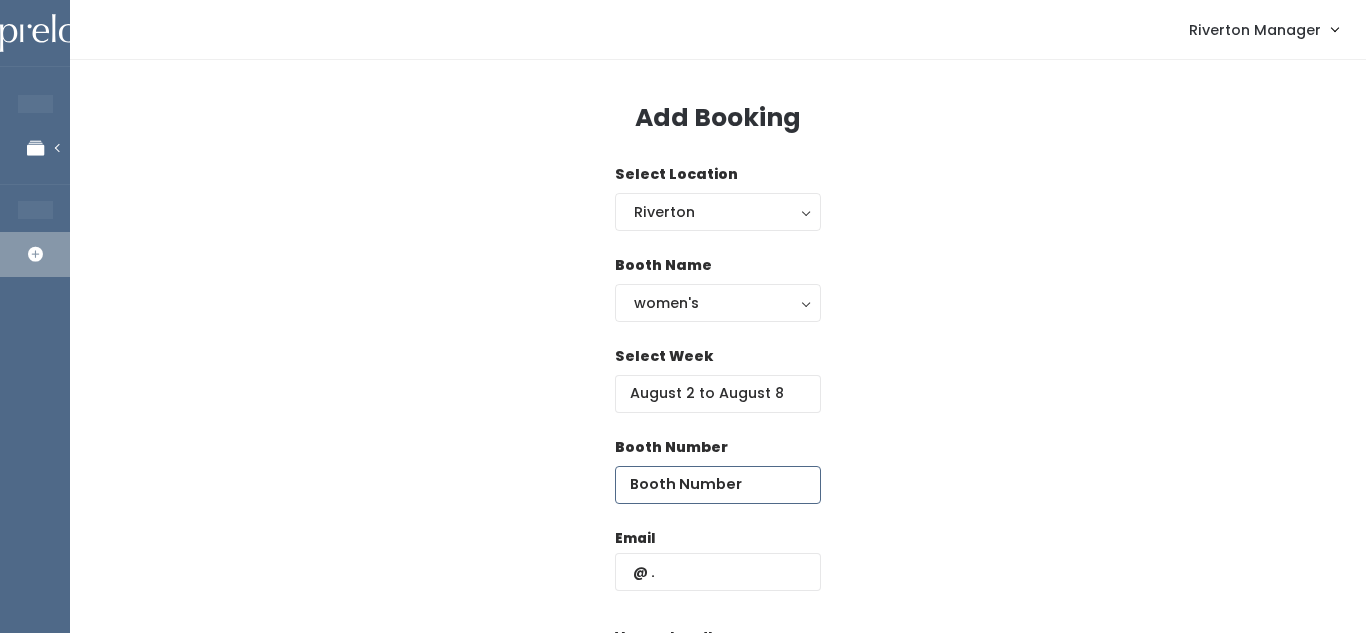click at bounding box center [718, 485] 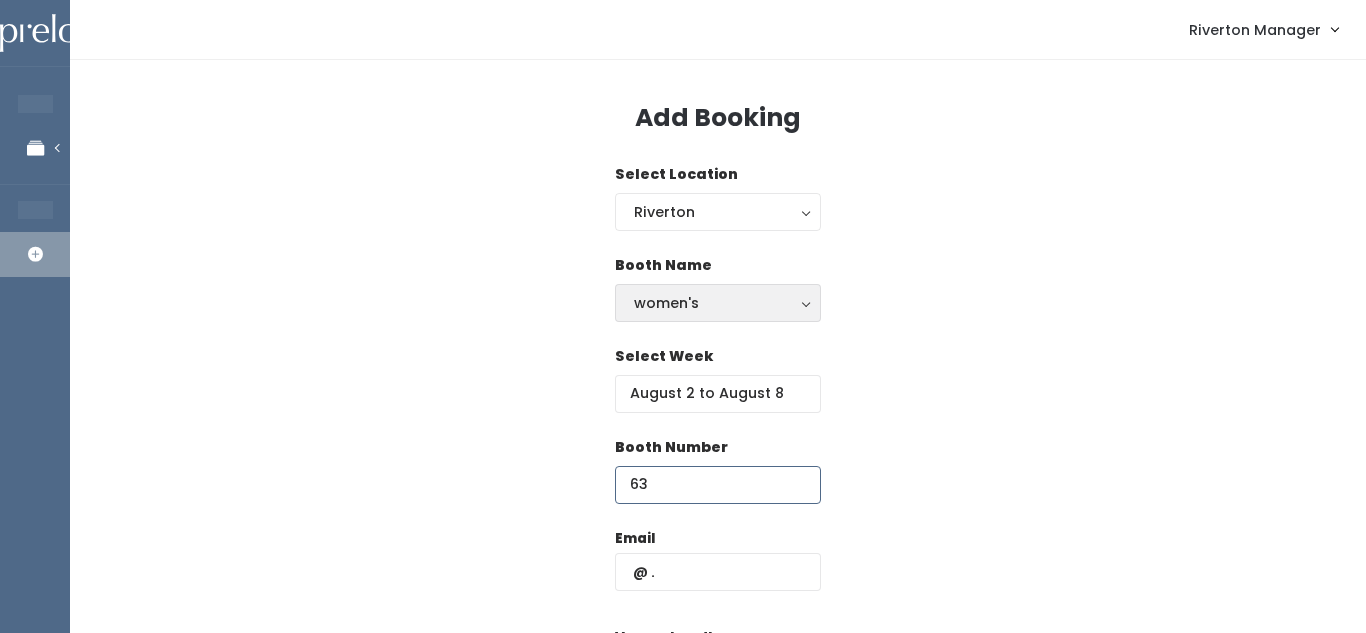 type on "63" 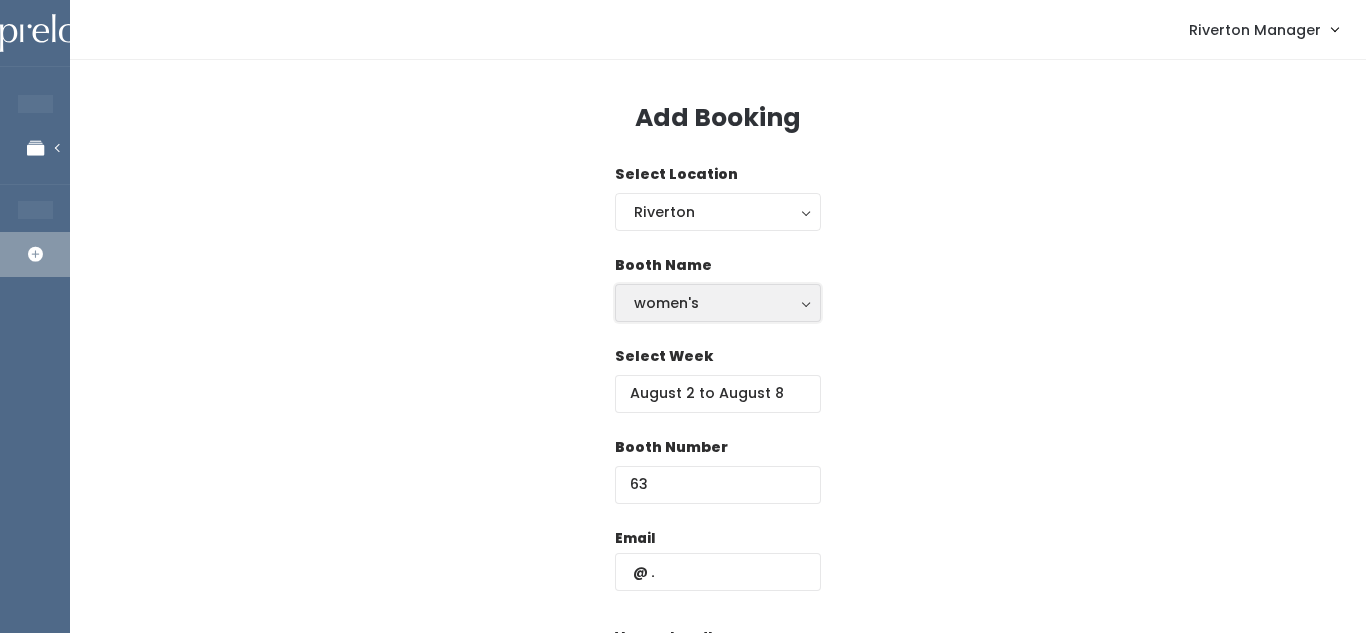 click on "women's" at bounding box center (718, 303) 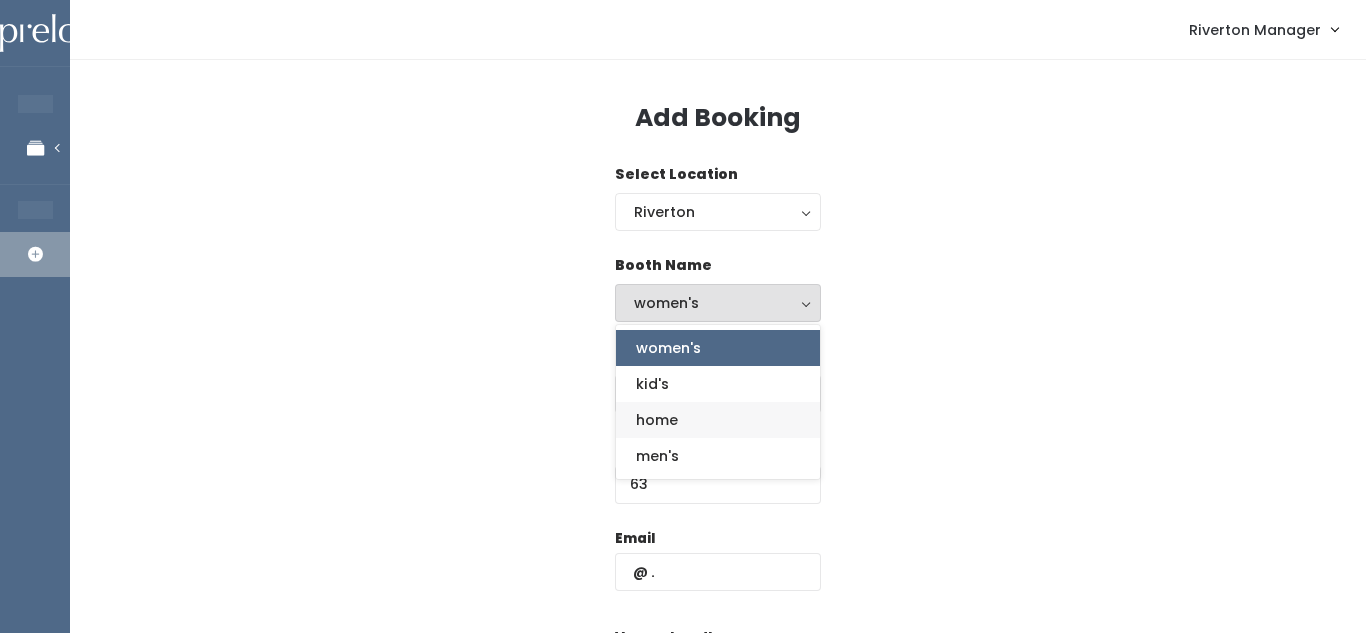 click on "home" at bounding box center (657, 420) 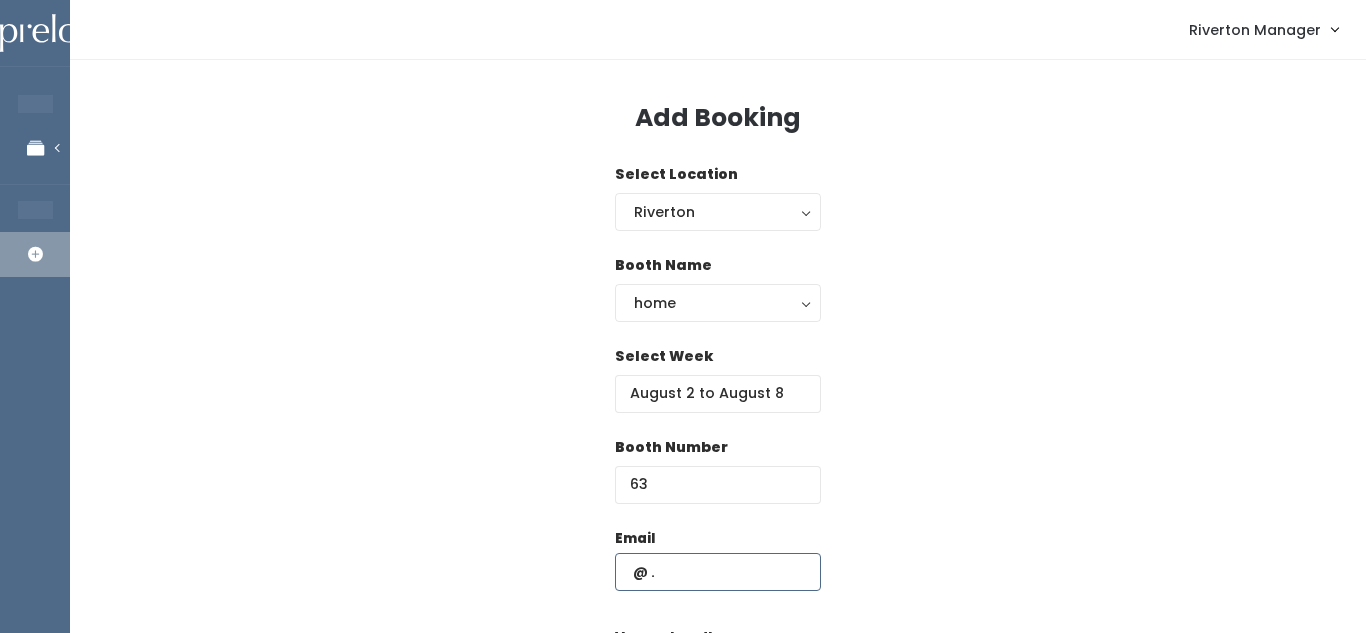 click at bounding box center [718, 572] 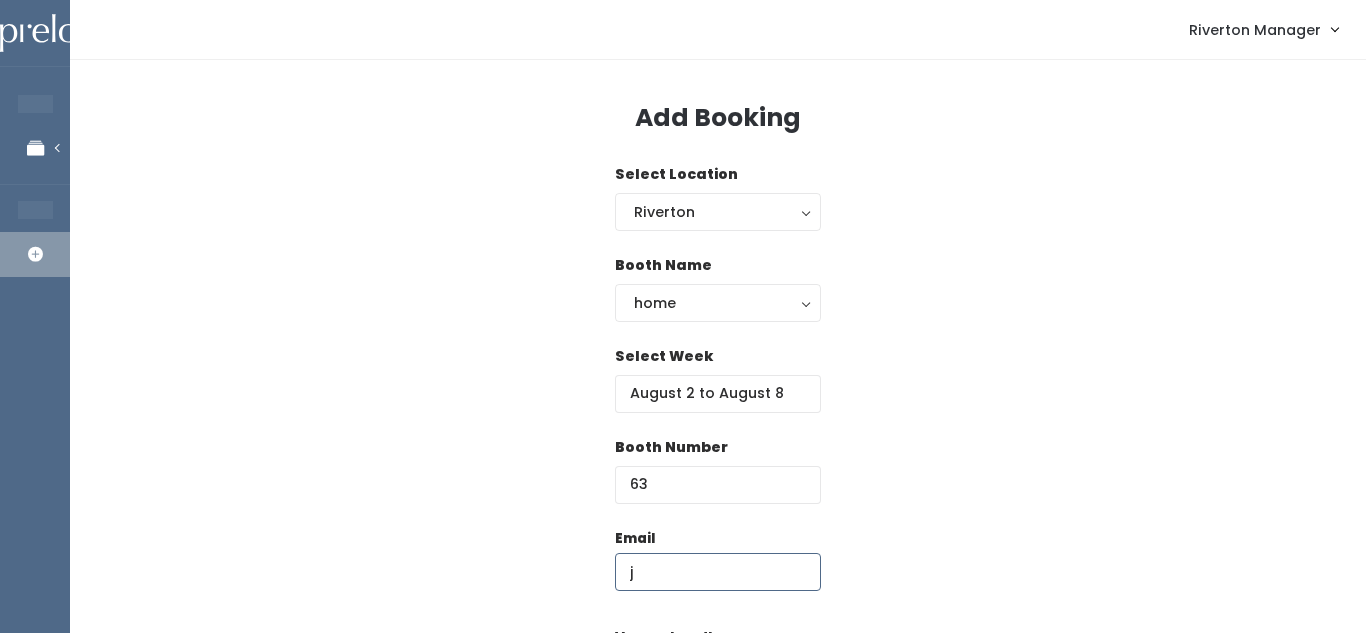 type on "[EMAIL]" 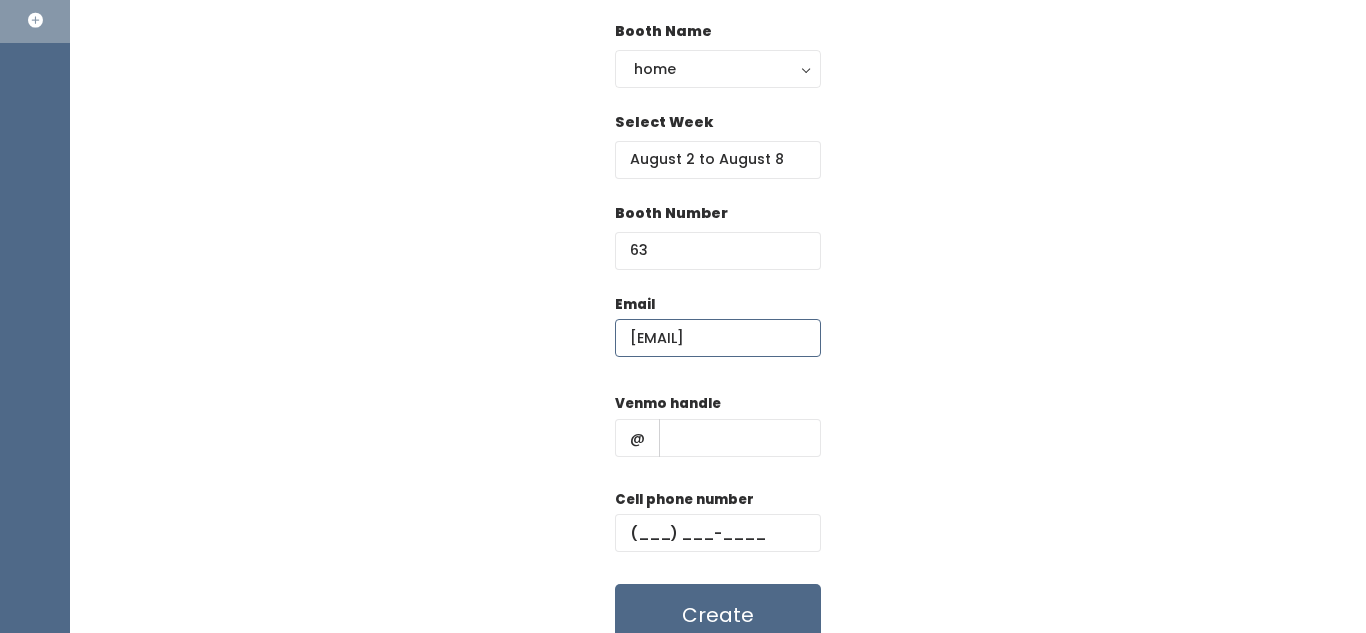 scroll, scrollTop: 257, scrollLeft: 0, axis: vertical 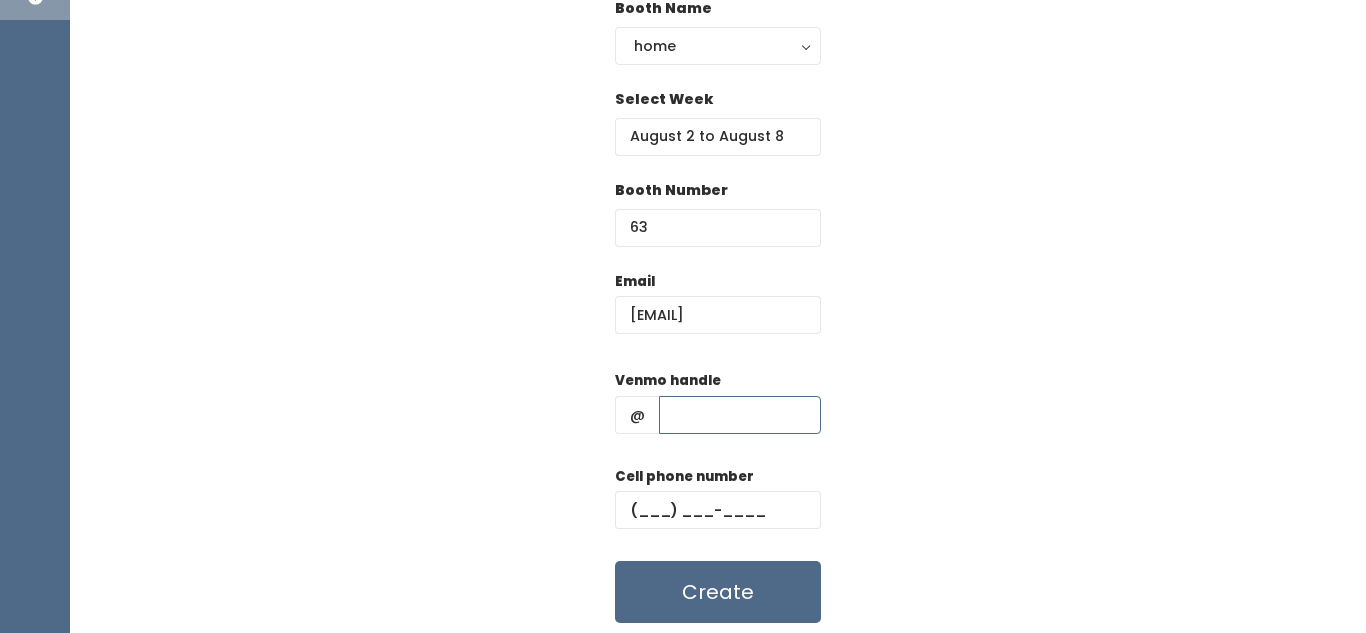 click at bounding box center [740, 415] 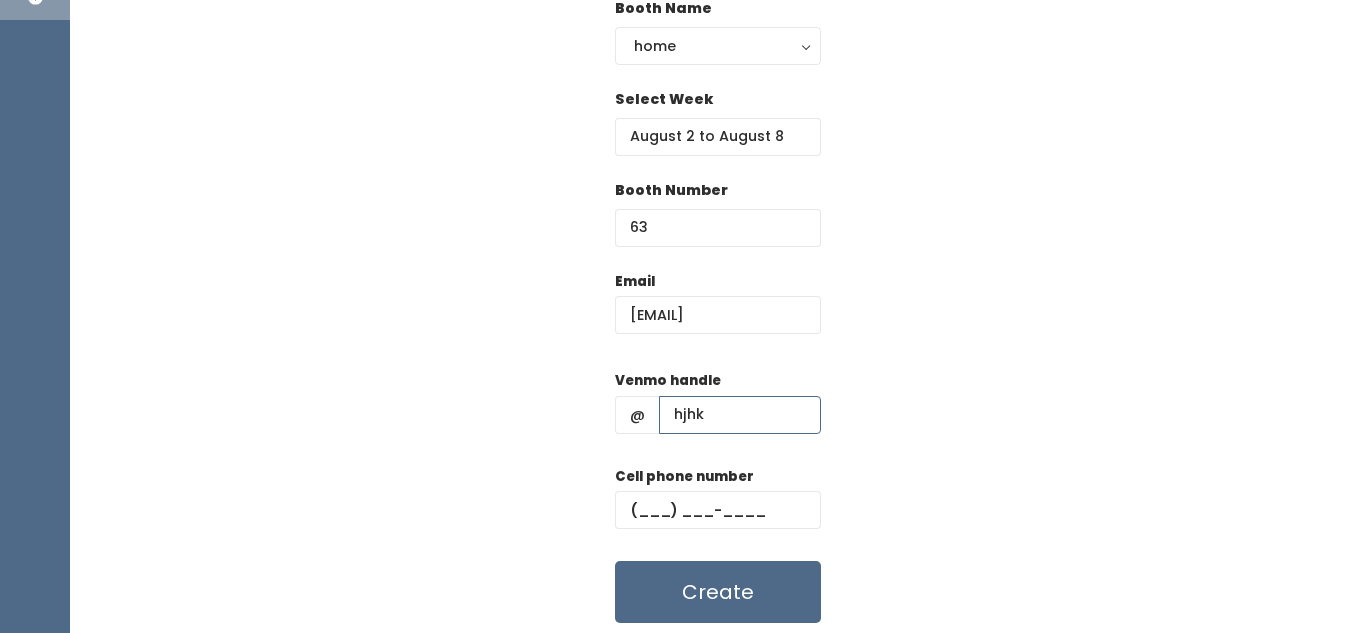 type on "hjhk" 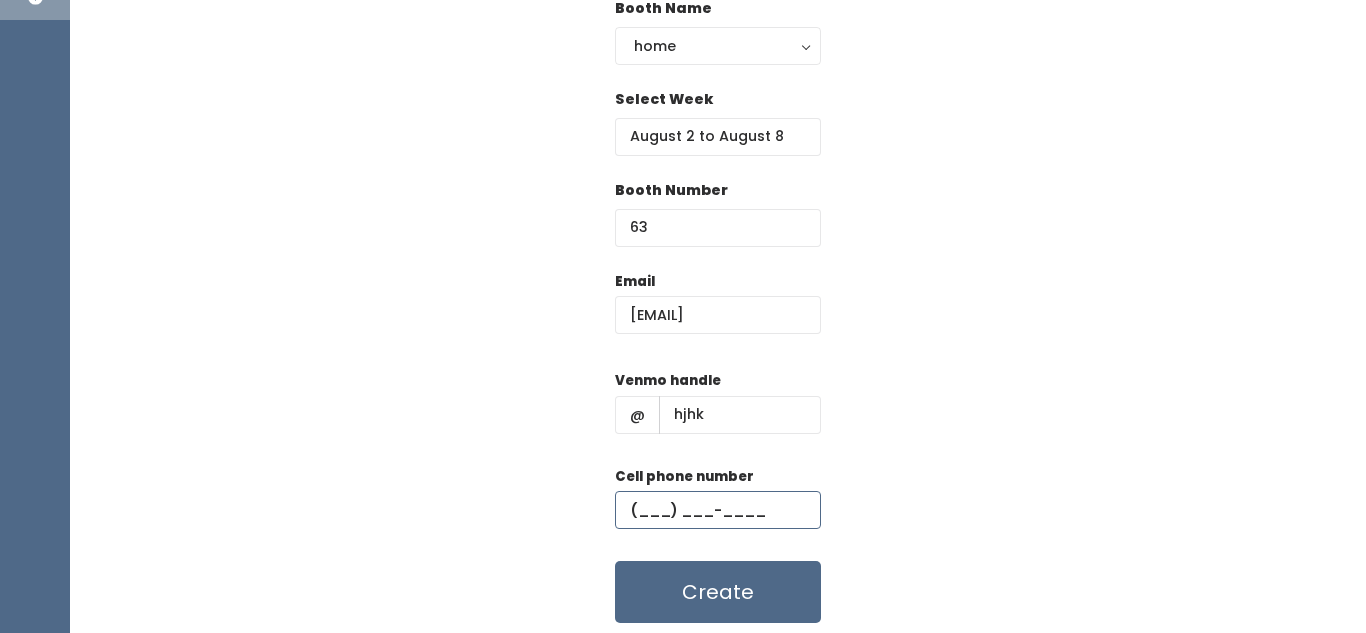 click at bounding box center [718, 510] 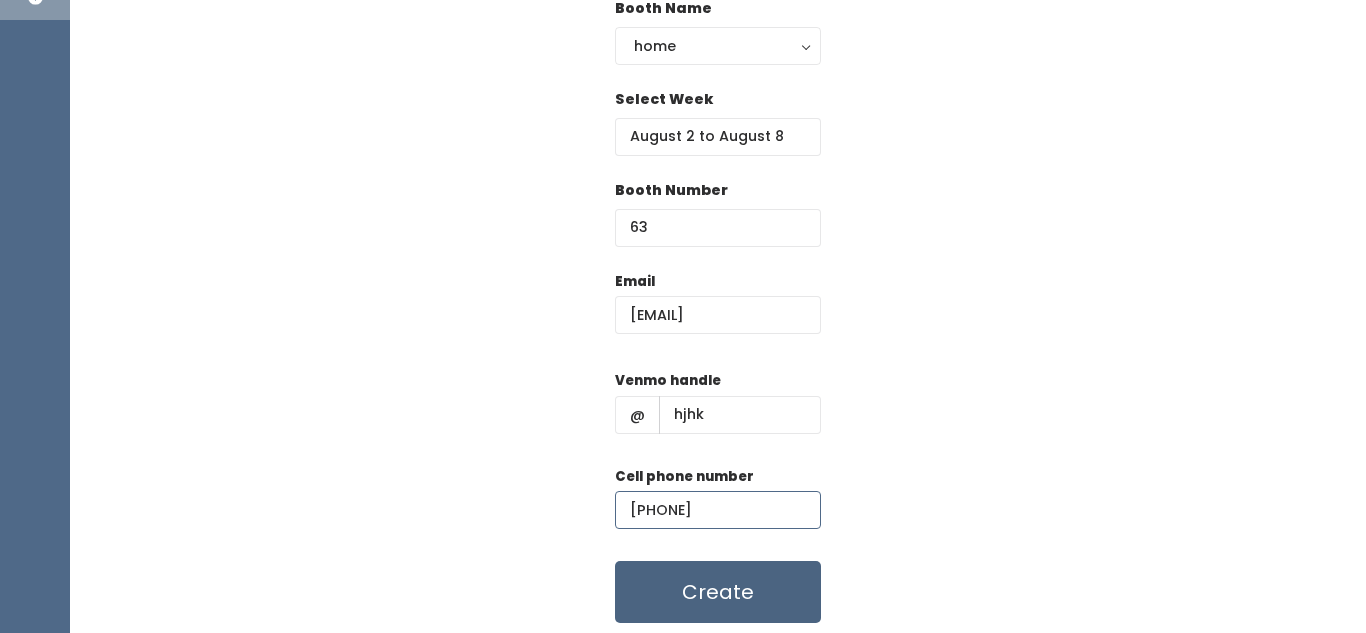 type on "(898) 908-9089" 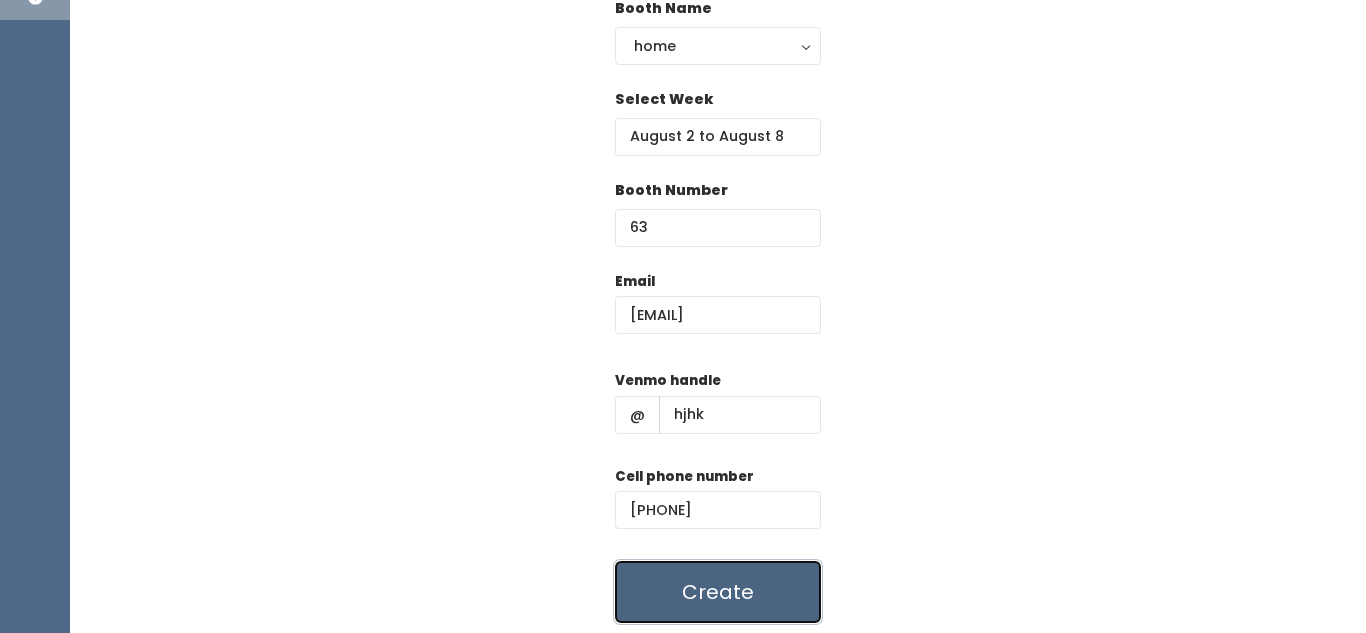 click on "Create" at bounding box center [718, 592] 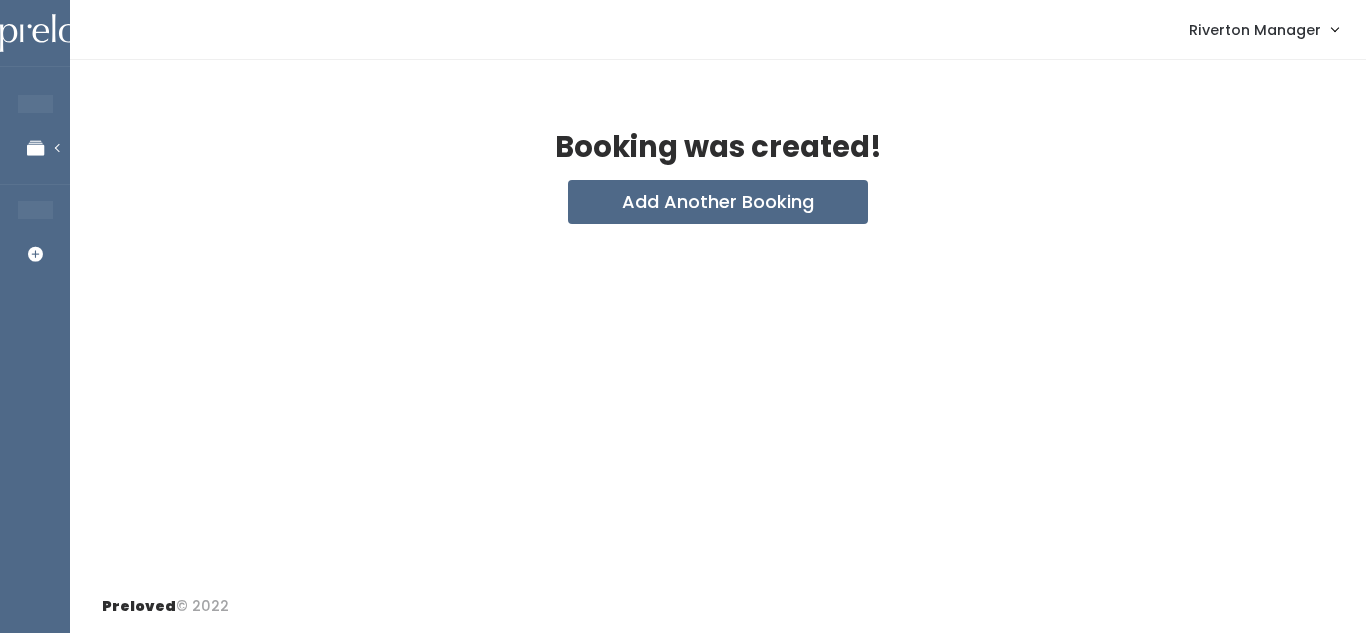 scroll, scrollTop: 0, scrollLeft: 0, axis: both 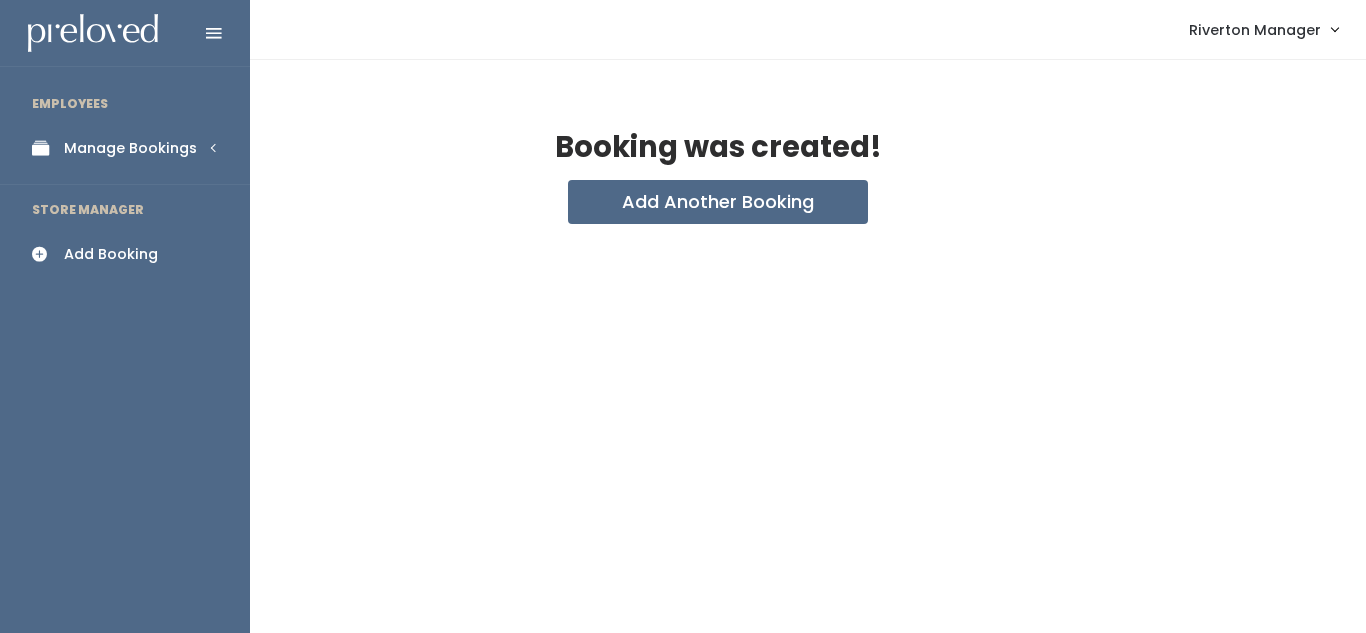 click on "Manage Bookings" at bounding box center (130, 148) 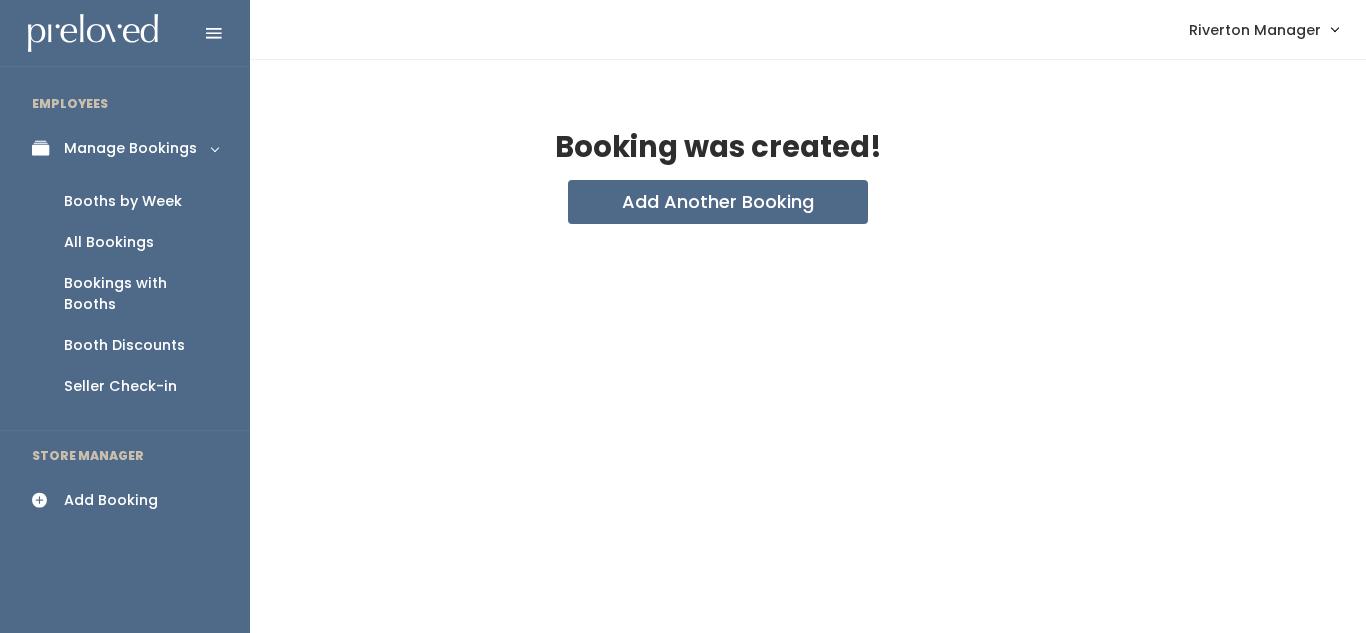 click on "Booths by Week" at bounding box center (125, 201) 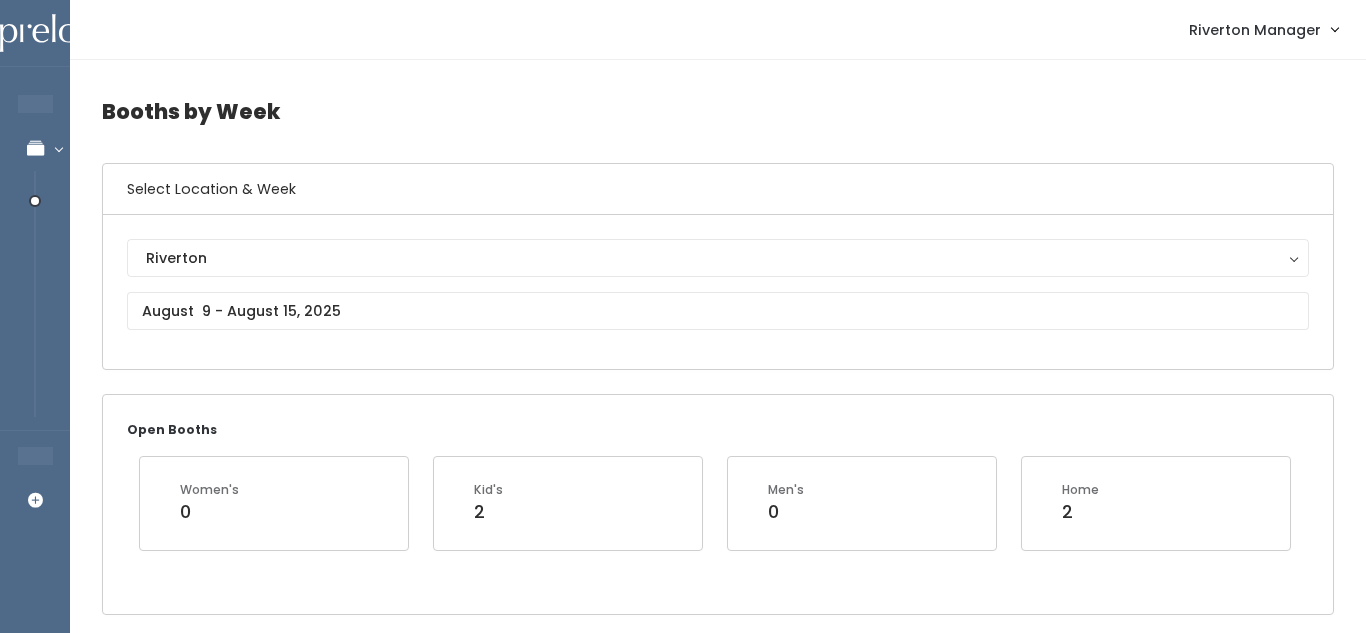 scroll, scrollTop: 0, scrollLeft: 0, axis: both 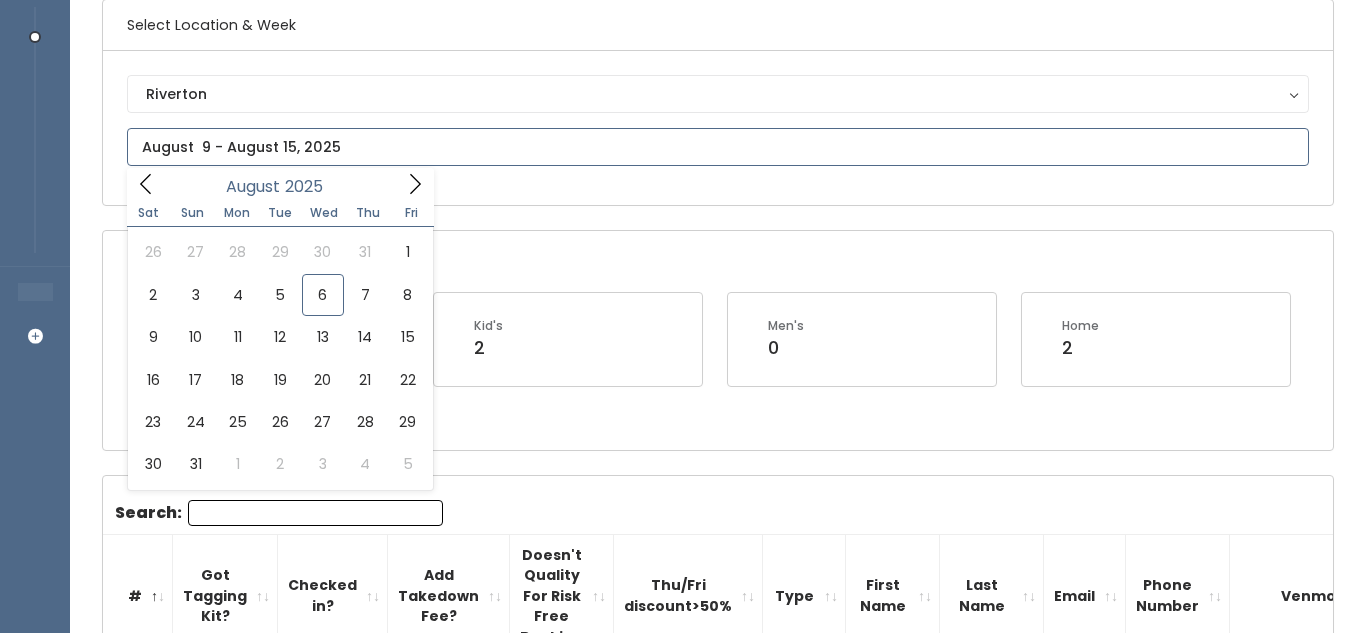 click at bounding box center [718, 147] 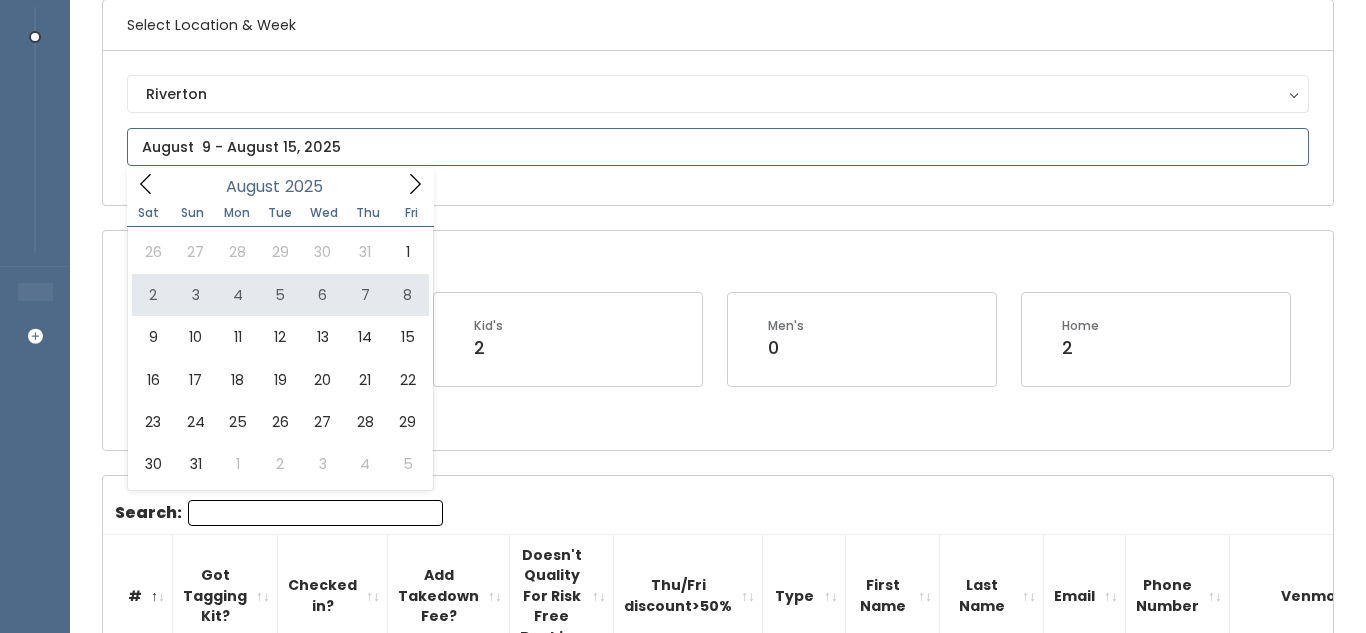 type on "August 2 to August 8" 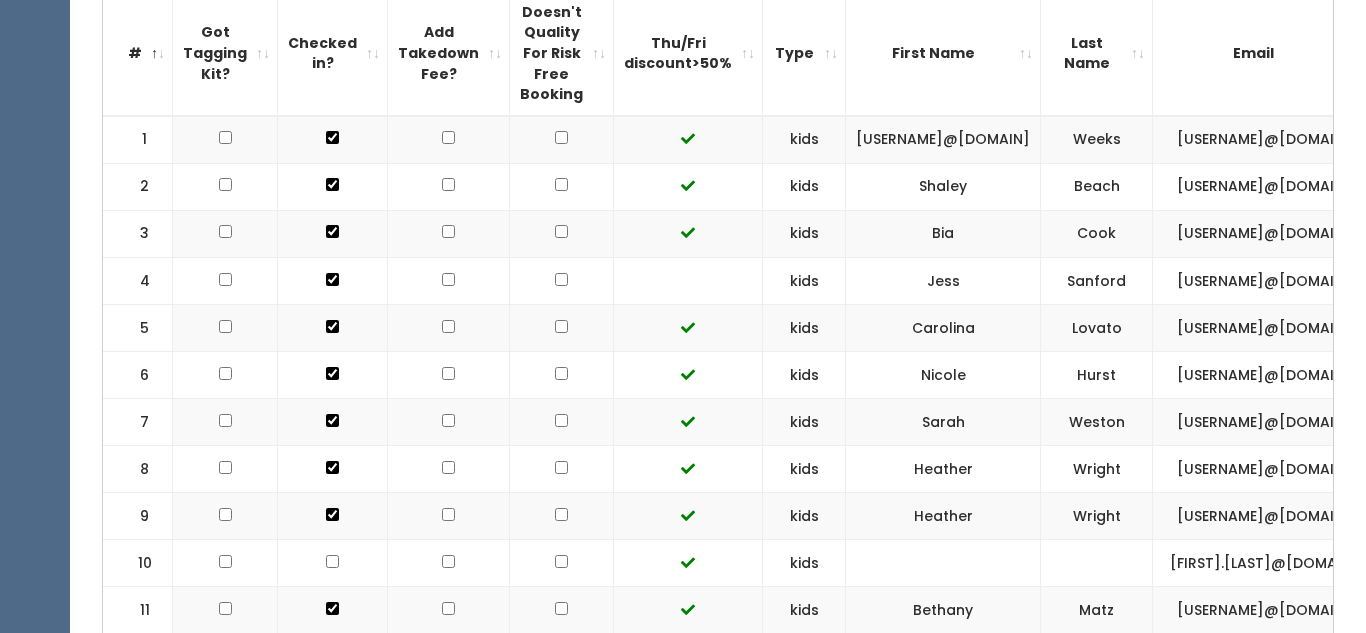 scroll, scrollTop: 0, scrollLeft: 0, axis: both 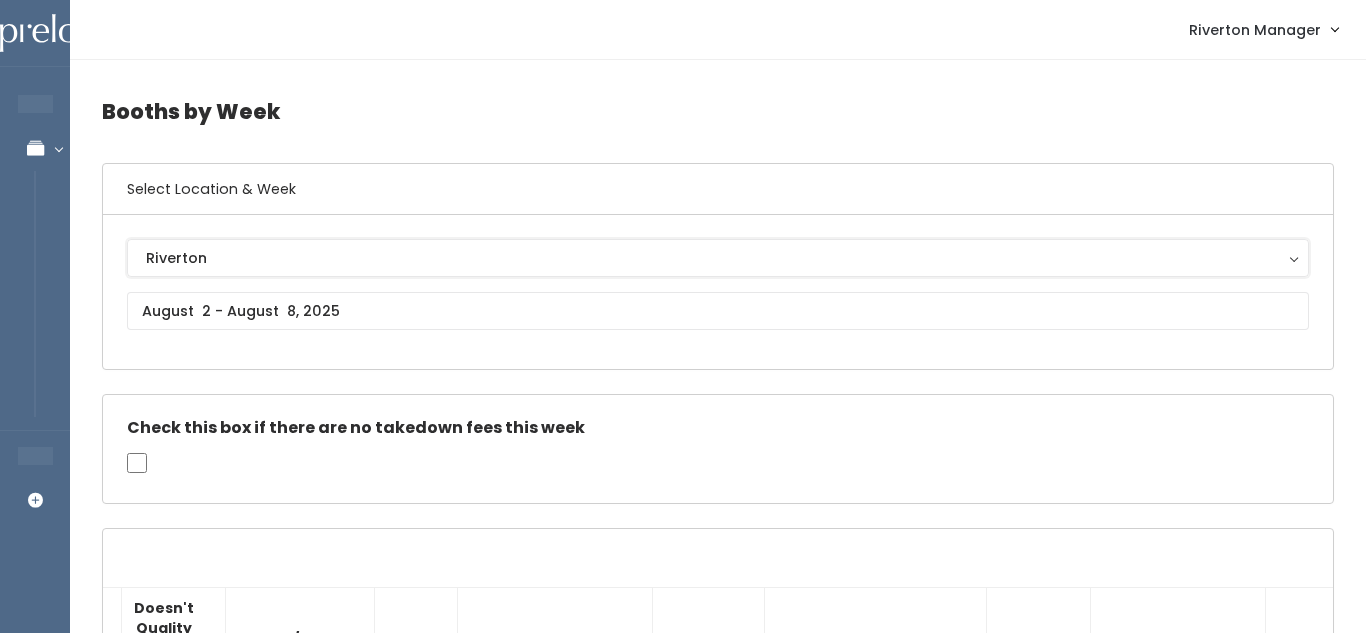 click on "Riverton" at bounding box center (718, 258) 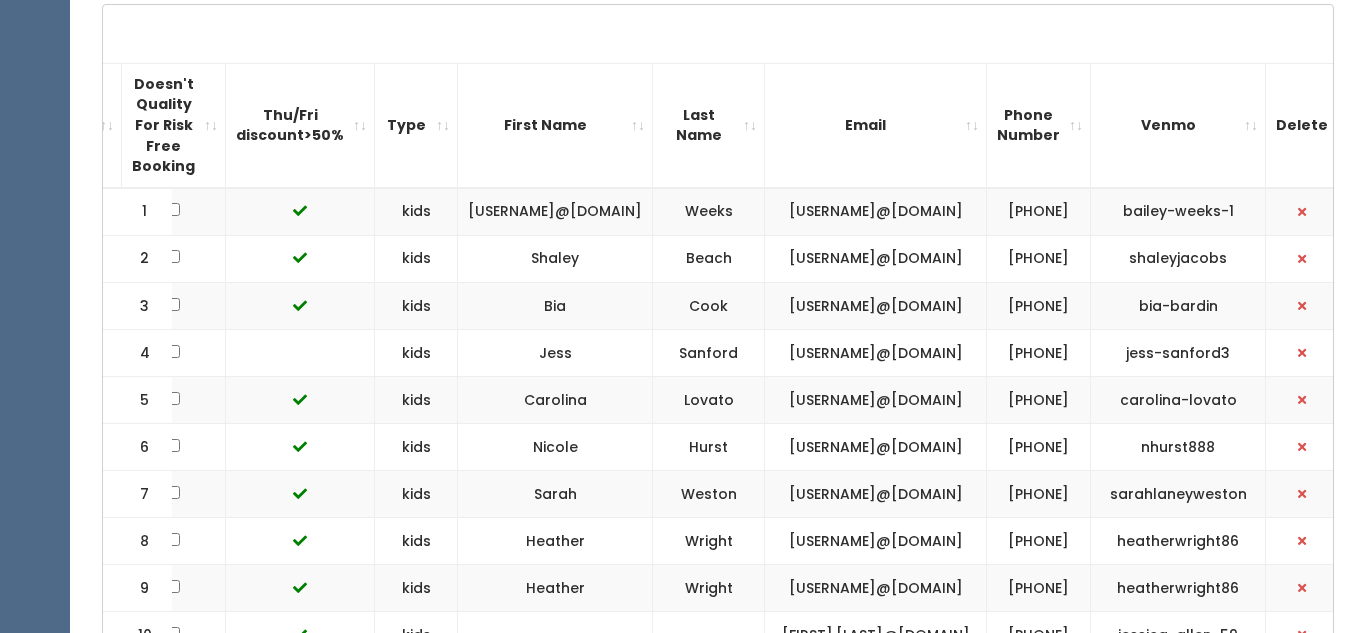 scroll, scrollTop: 509, scrollLeft: 0, axis: vertical 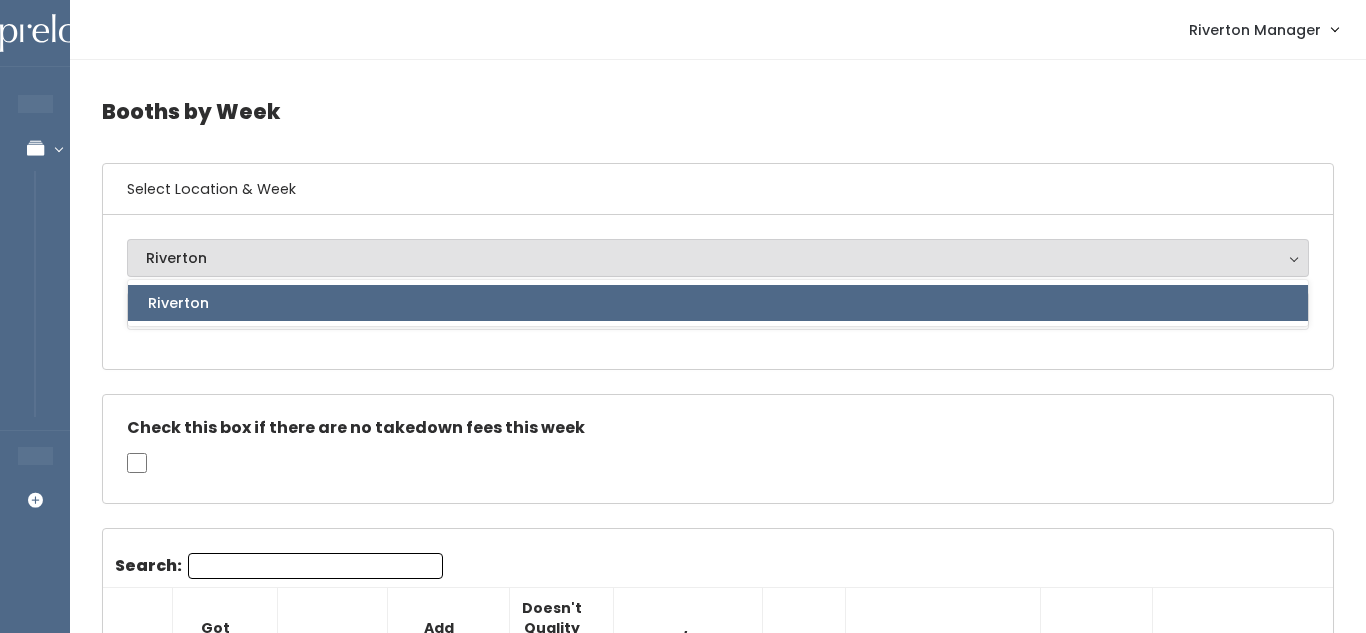 click on "Booths by Week" at bounding box center [718, 111] 